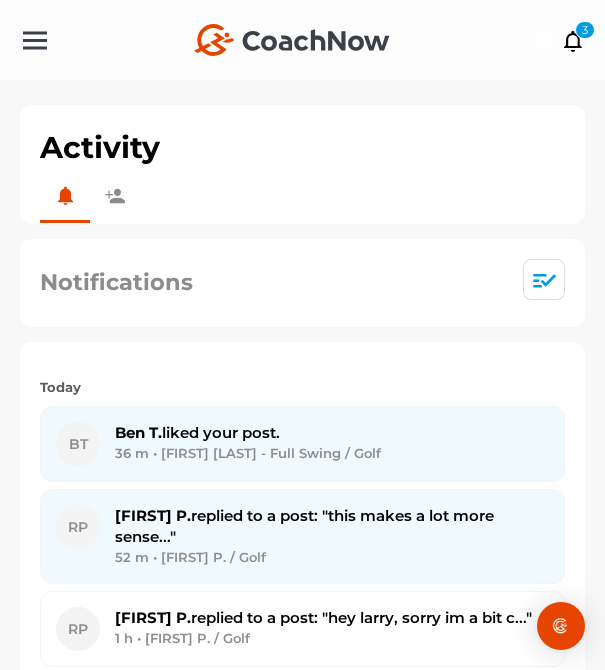 scroll, scrollTop: 0, scrollLeft: 0, axis: both 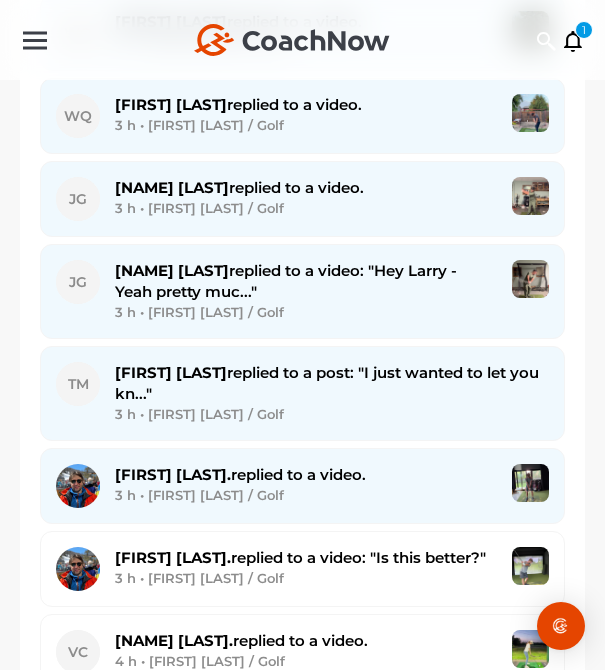click on "Nick T.  replied to a video." at bounding box center (240, 474) 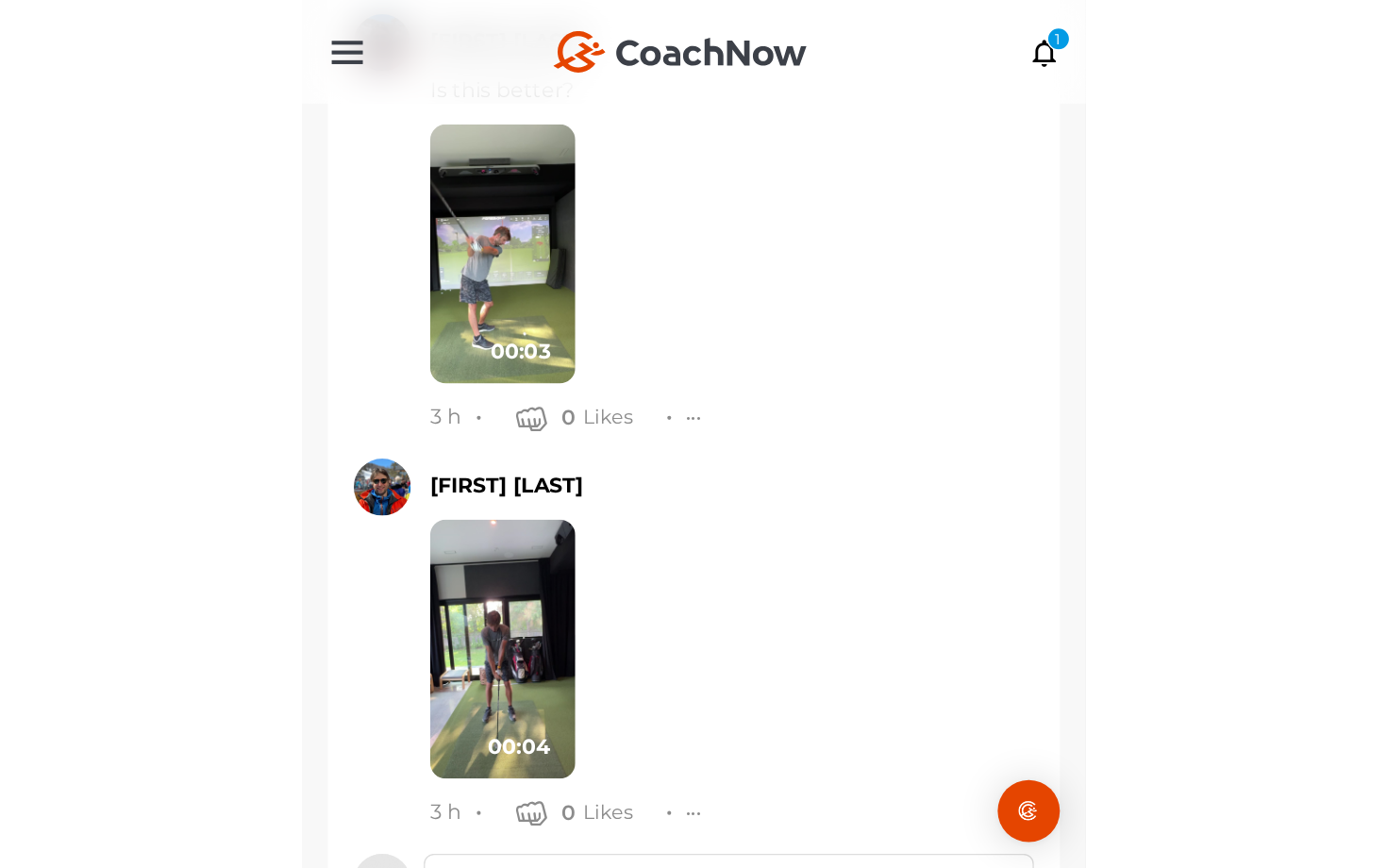 scroll, scrollTop: 1555, scrollLeft: 0, axis: vertical 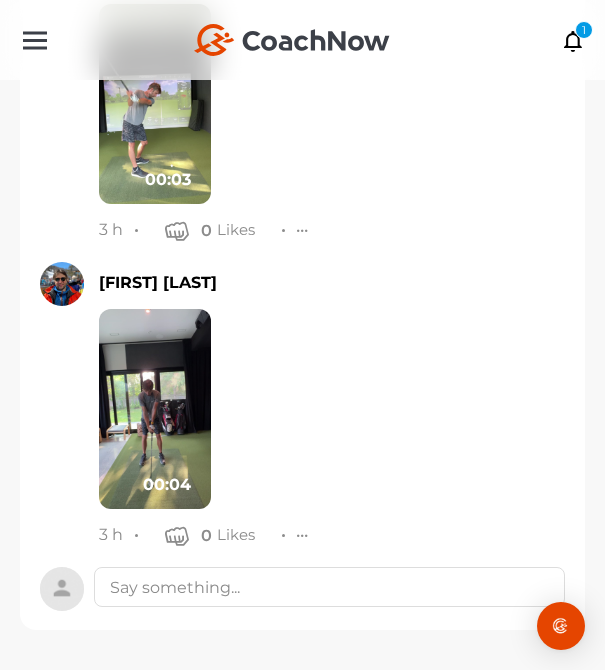 click at bounding box center (155, 409) 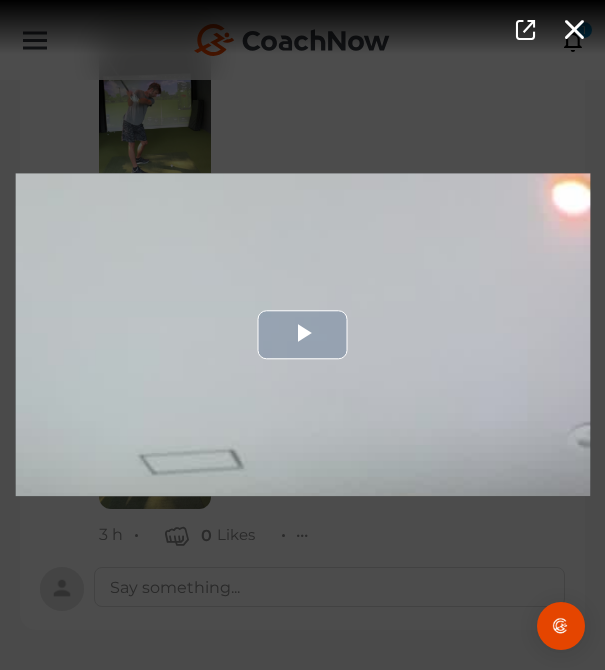 click at bounding box center [302, 334] 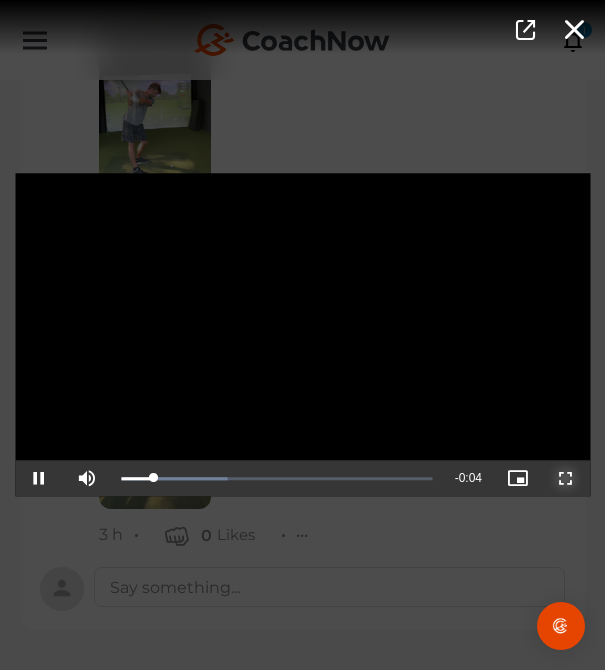 click at bounding box center [566, 479] 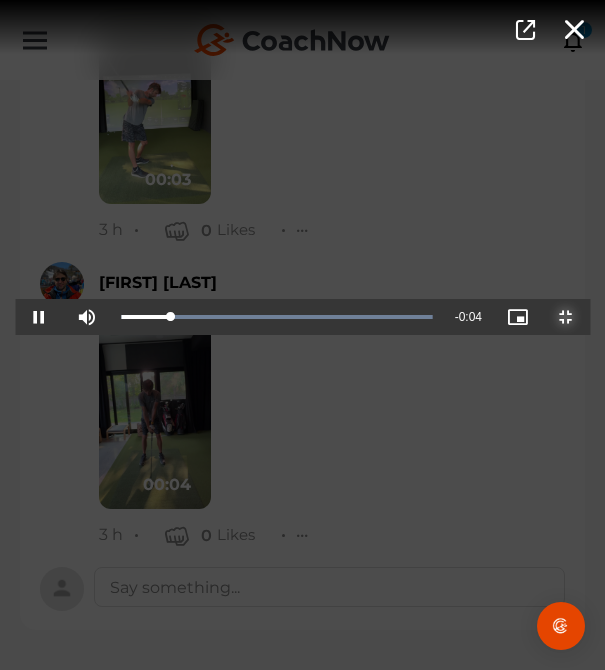 scroll, scrollTop: 1262, scrollLeft: 0, axis: vertical 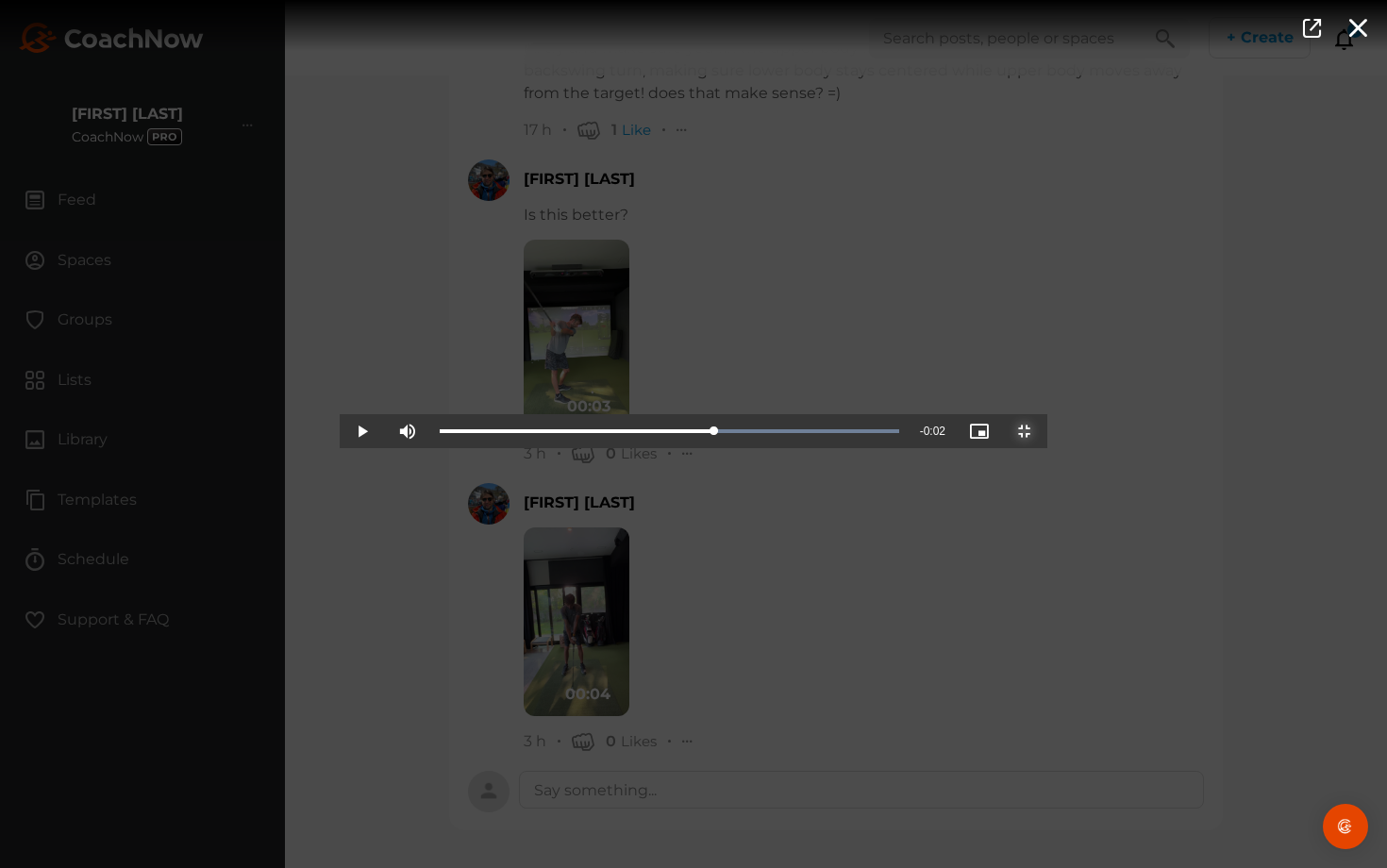 drag, startPoint x: 777, startPoint y: 850, endPoint x: 772, endPoint y: 816, distance: 34.365681 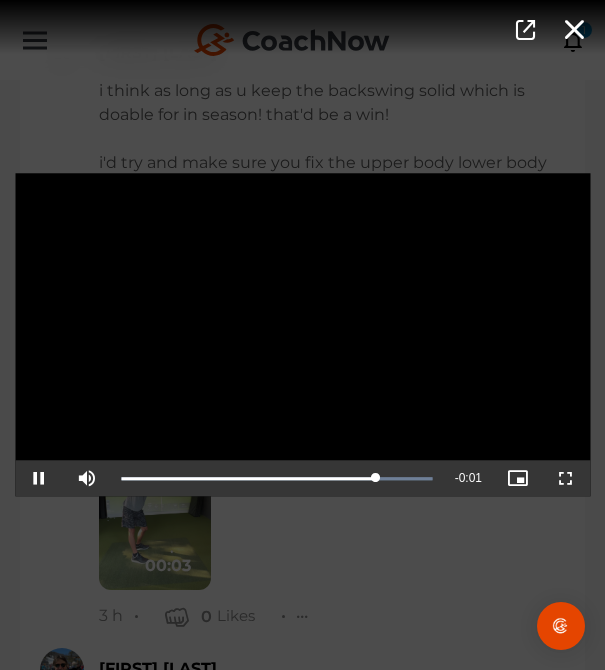 click on "Video Player is loading. Play Video Pause Mute Current Time  0:03 / Duration  0:04 Loaded :  100.00% 0:02 0:03 Stream Type  LIVE Seek to live, currently playing live LIVE Remaining Time  - 0:01   Playback Rate 1x Chapters Chapters Descriptions descriptions off , selected Captions captions settings , opens captions settings dialog captions off , selected Audio Track Picture-in-Picture Non-Fullscreen This is a modal window. Beginning of dialog window. Escape will cancel and close the window. Text Color White Black Red Green Blue Yellow Magenta Cyan Transparency Opaque Semi-Transparent Background Color Black White Red Green Blue Yellow Magenta Cyan Transparency Opaque Semi-Transparent Transparent Window Color Black White Red Green Blue Yellow Magenta Cyan Transparency Transparent Semi-Transparent Opaque Font Size 50% 75% 100% 125% 150% 175% 200% 300% 400% Text Edge Style None Raised Depressed Uniform Dropshadow Font Family" at bounding box center [302, 335] 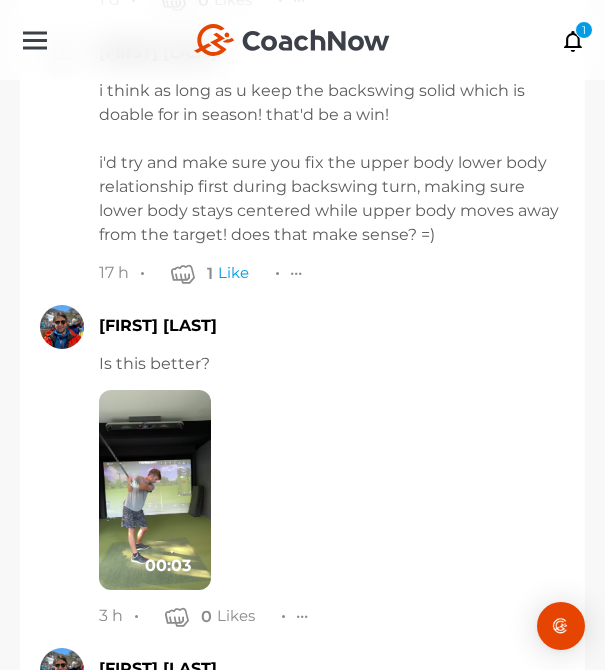 scroll, scrollTop: 1648, scrollLeft: 0, axis: vertical 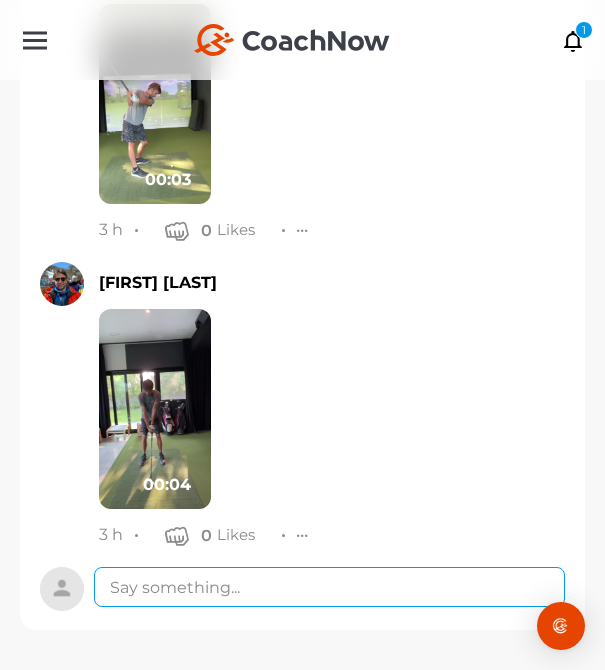 click at bounding box center [329, 587] 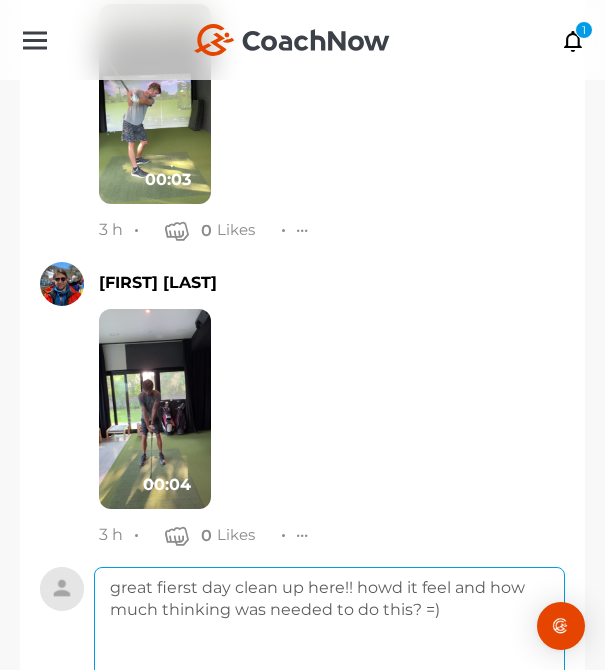 click on "great fierst day clean up here!! howd it feel and how much thinking was needed to do this? =)" at bounding box center (329, 647) 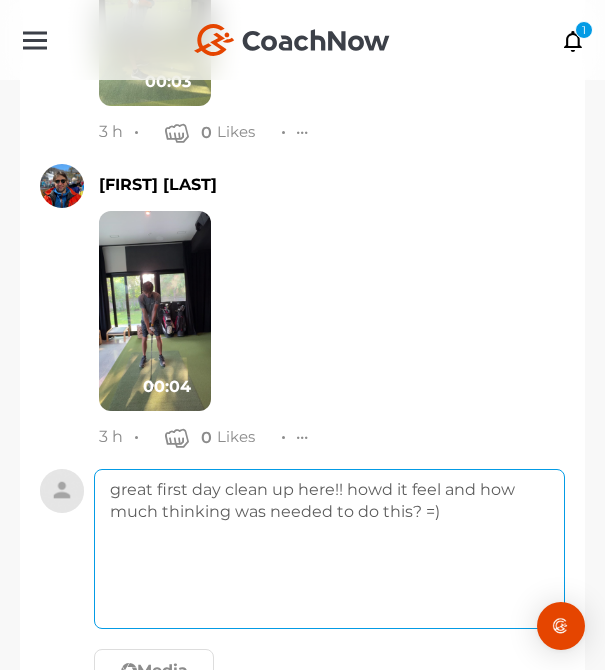scroll, scrollTop: 1836, scrollLeft: 0, axis: vertical 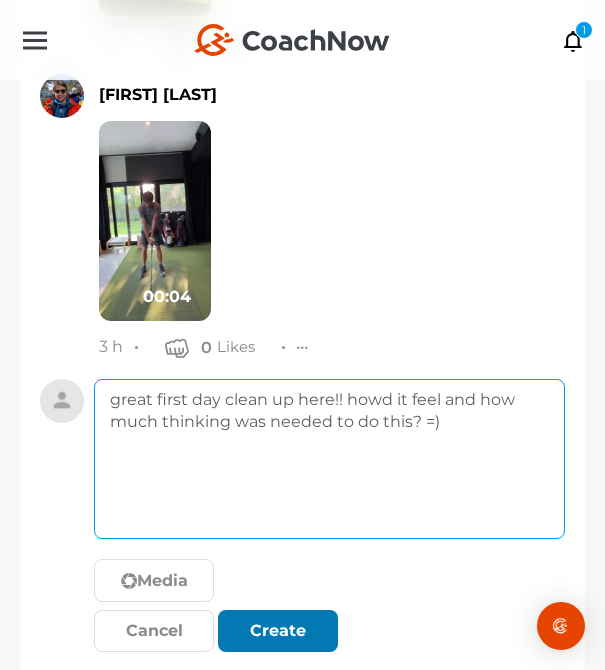 type on "great first day clean up here!! howd it feel and how much thinking was needed to do this? =)" 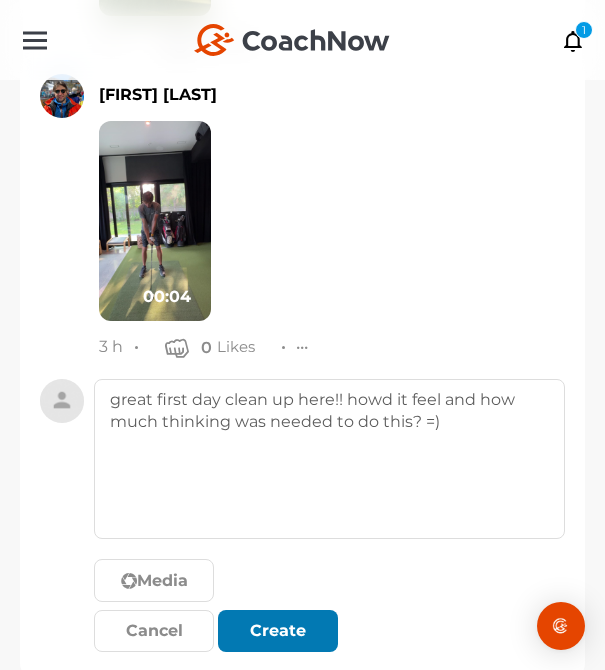 click on "Create" at bounding box center (278, 631) 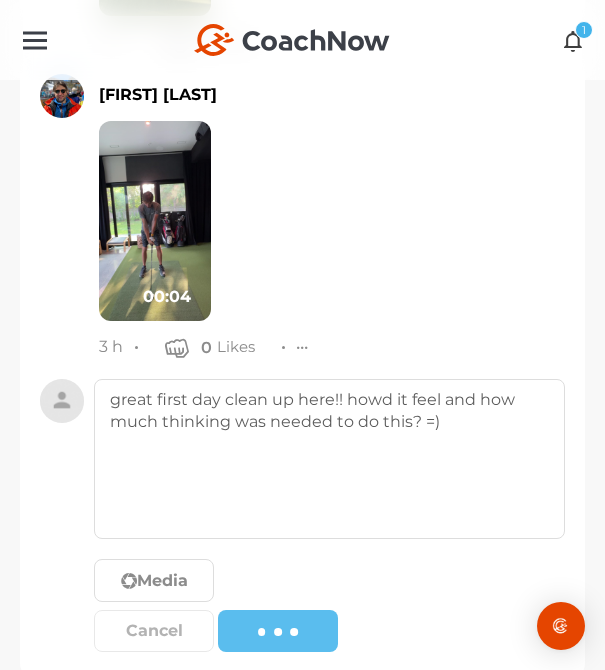 type 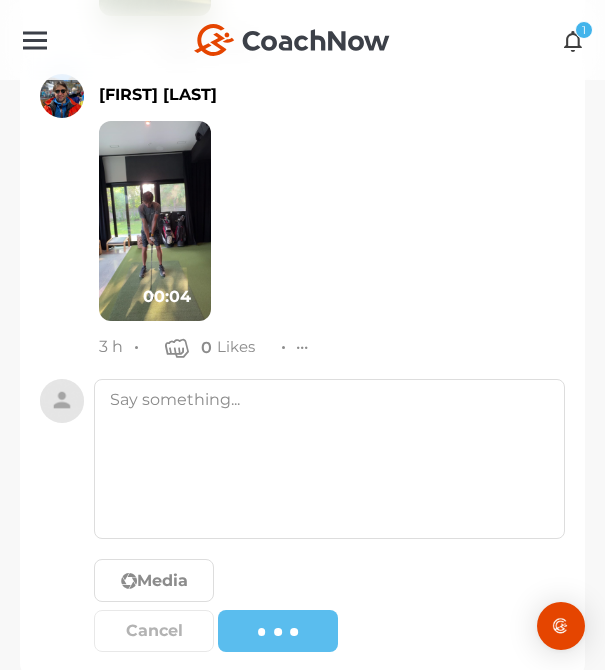 scroll, scrollTop: 1801, scrollLeft: 0, axis: vertical 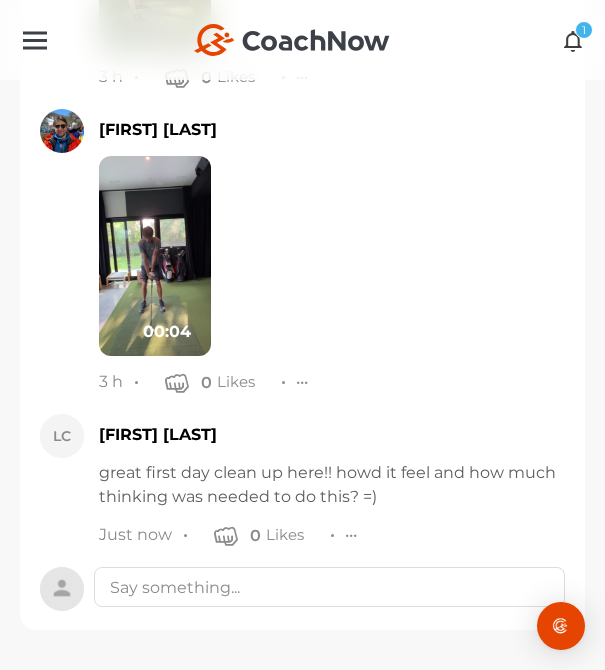 click on "1" at bounding box center [584, 30] 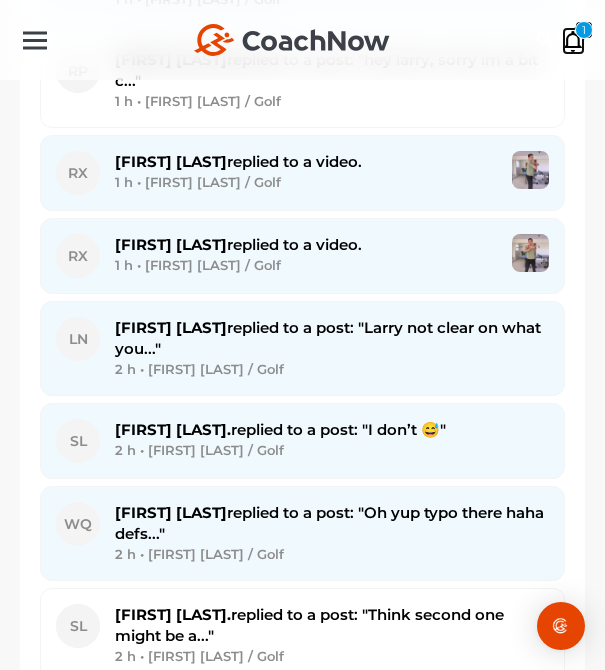 scroll, scrollTop: 557, scrollLeft: 0, axis: vertical 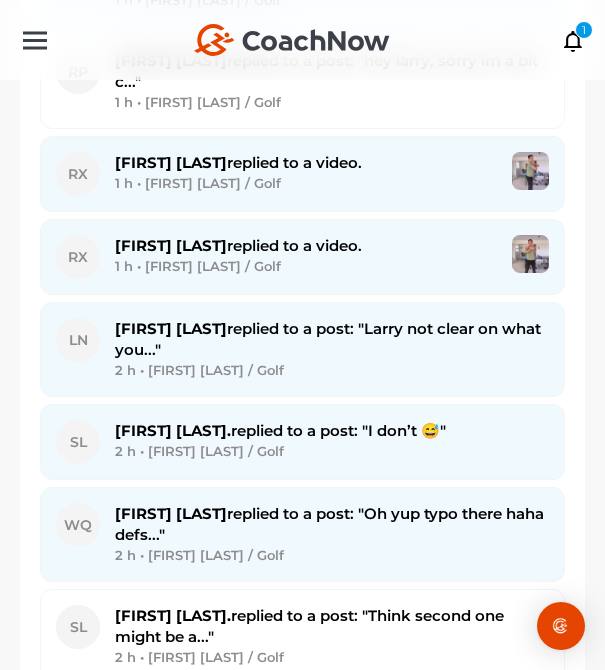 click on "Lenny N.  replied to a post: "Larry not clear on what you..."
2 h  •  Lenny N. / Golf" at bounding box center (332, 349) 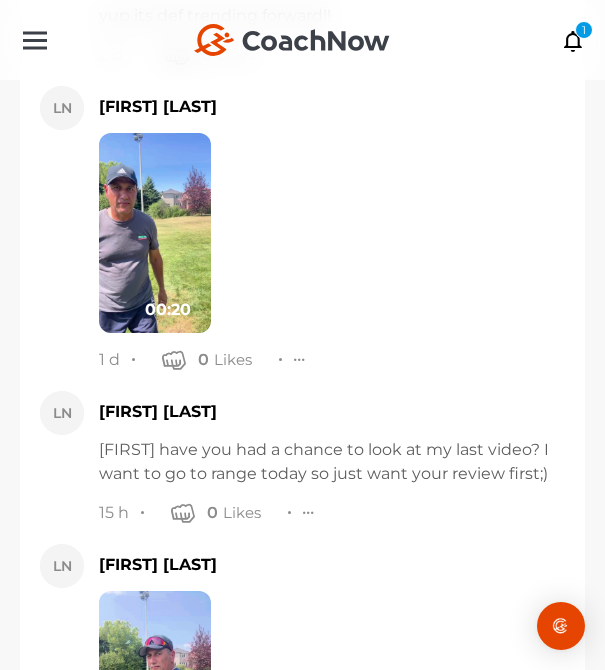 scroll, scrollTop: 30768, scrollLeft: 0, axis: vertical 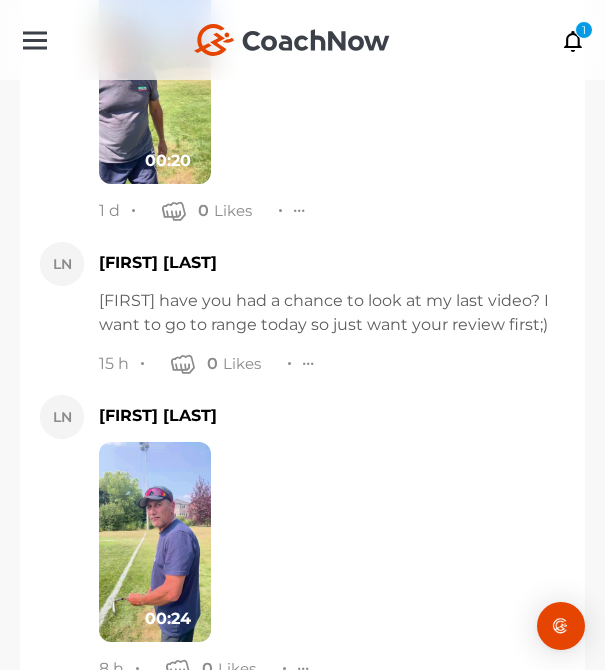 click at bounding box center (155, 542) 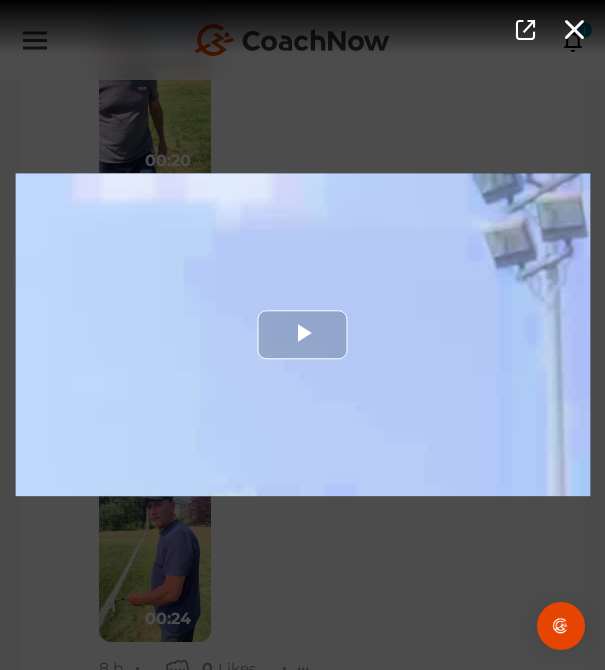 click at bounding box center [302, 334] 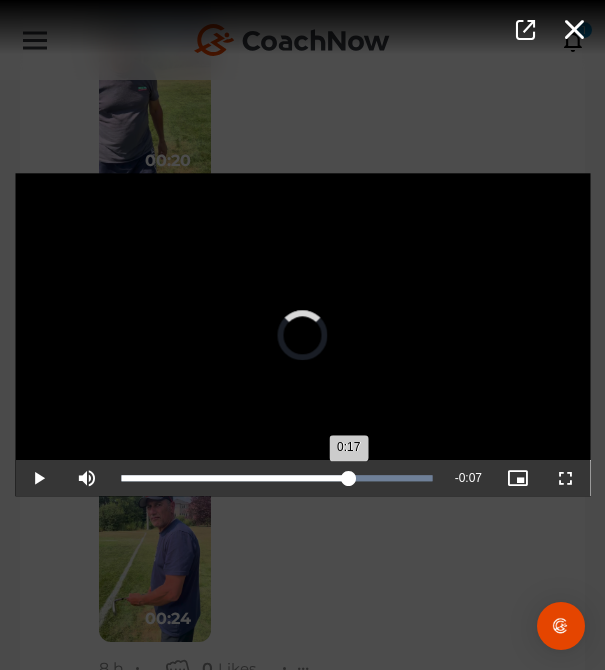 drag, startPoint x: 135, startPoint y: 479, endPoint x: 350, endPoint y: 492, distance: 215.39267 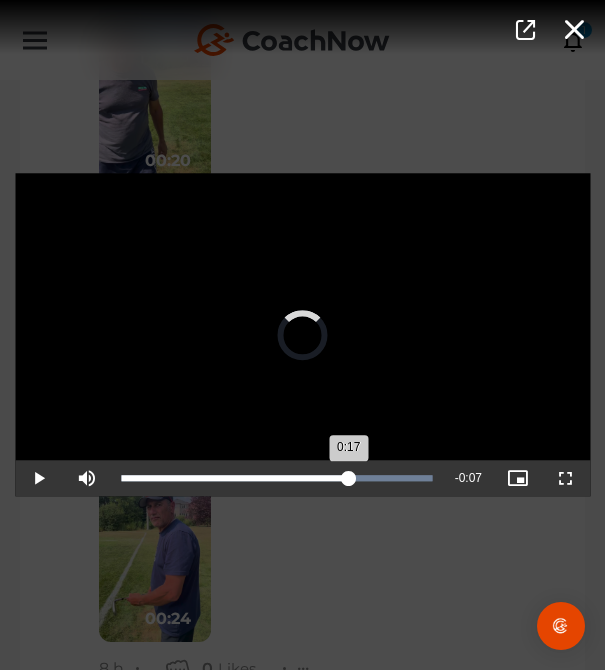 click on "Loaded :  100.00% 0:17 0:17" at bounding box center (277, 479) 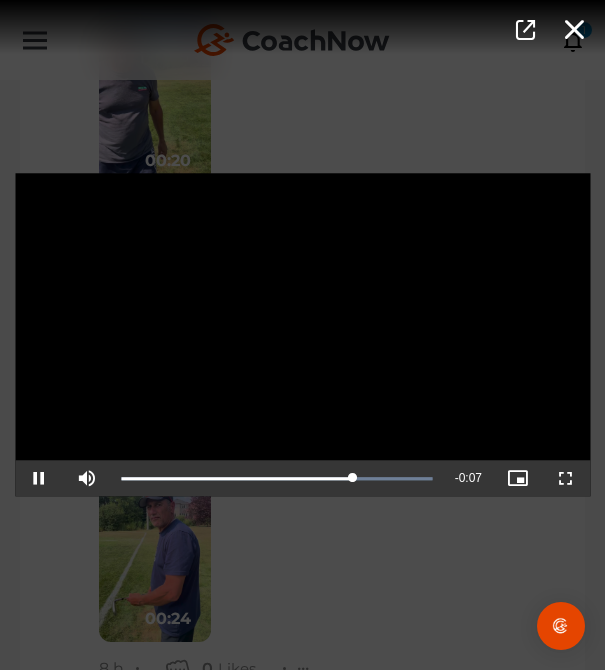 click on "Video Player is loading. Play Video Pause Mute Current Time  0:17 / Duration  0:24 Loaded :  100.00% 0:17 0:17 Stream Type  LIVE Seek to live, currently playing live LIVE Remaining Time  - 0:07   Playback Rate 1x Chapters Chapters Descriptions descriptions off , selected Captions captions settings , opens captions settings dialog captions off , selected Audio Track Picture-in-Picture Fullscreen This is a modal window. Beginning of dialog window. Escape will cancel and close the window. Text Color White Black Red Green Blue Yellow Magenta Cyan Transparency Opaque Semi-Transparent Background Color Black White Red Green Blue Yellow Magenta Cyan Transparency Opaque Semi-Transparent Transparent Window Color Black White Red Green Blue Yellow Magenta Cyan Transparency Transparent Semi-Transparent Opaque Font Size 50% 75% 100% 125% 150% 175% 200% 300% 400% Text Edge Style None Raised Depressed Uniform Dropshadow Font Family Casual" at bounding box center (302, 335) 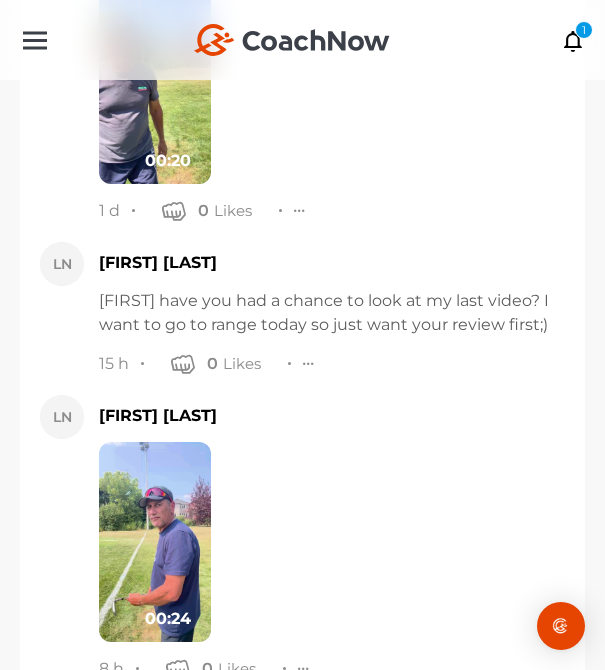 scroll, scrollTop: 31408, scrollLeft: 0, axis: vertical 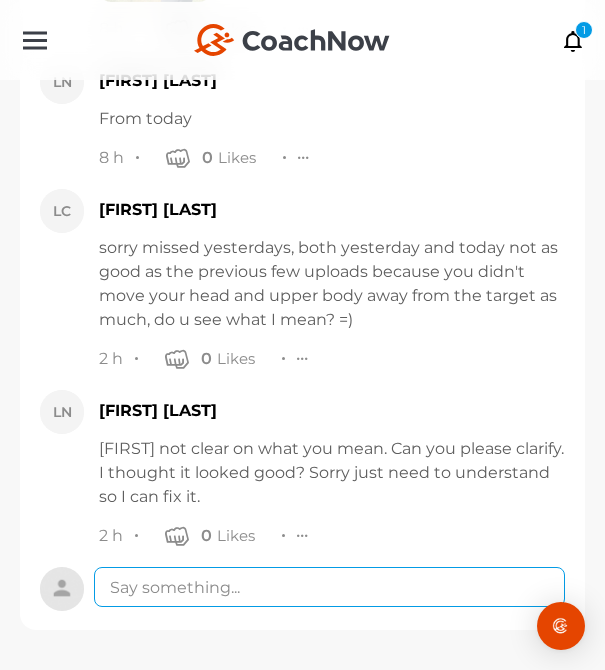 click at bounding box center (329, 587) 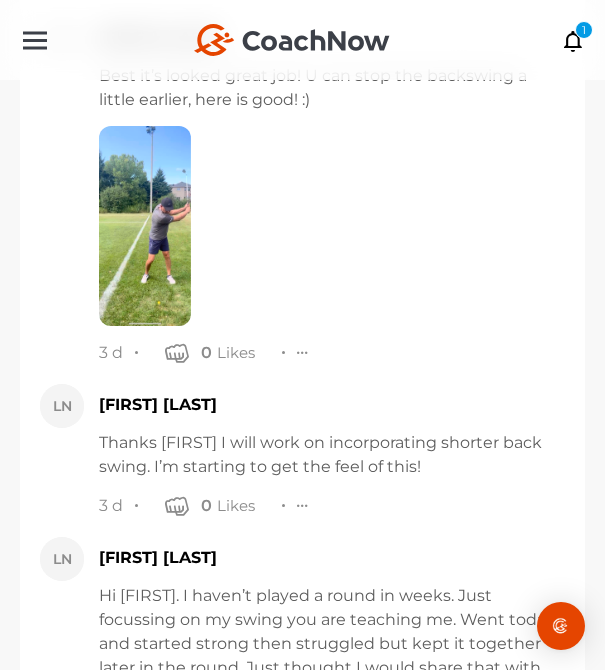 scroll, scrollTop: 29281, scrollLeft: 0, axis: vertical 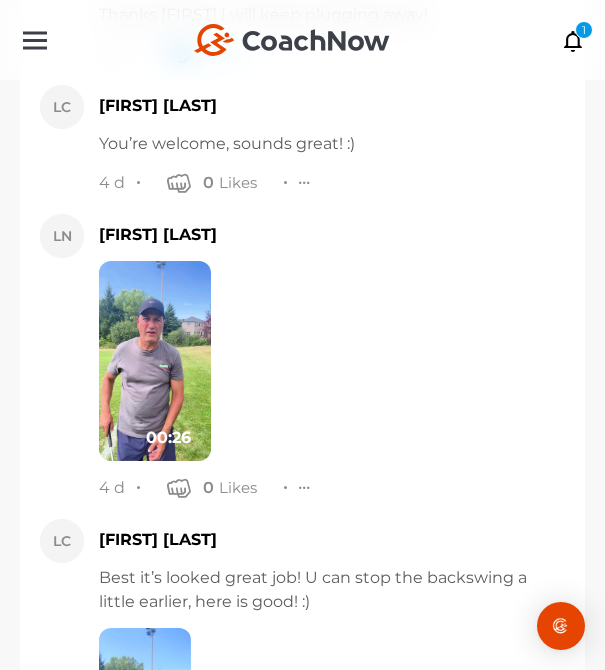 click on "00:26" at bounding box center (332, 361) 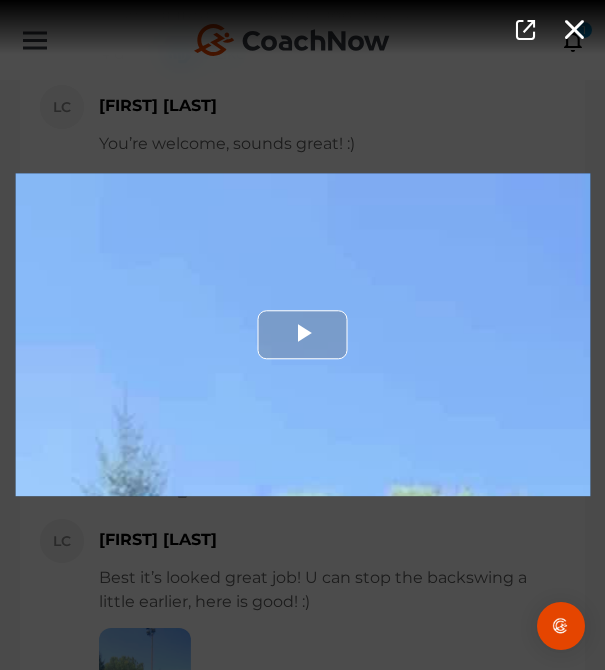 click at bounding box center (302, 334) 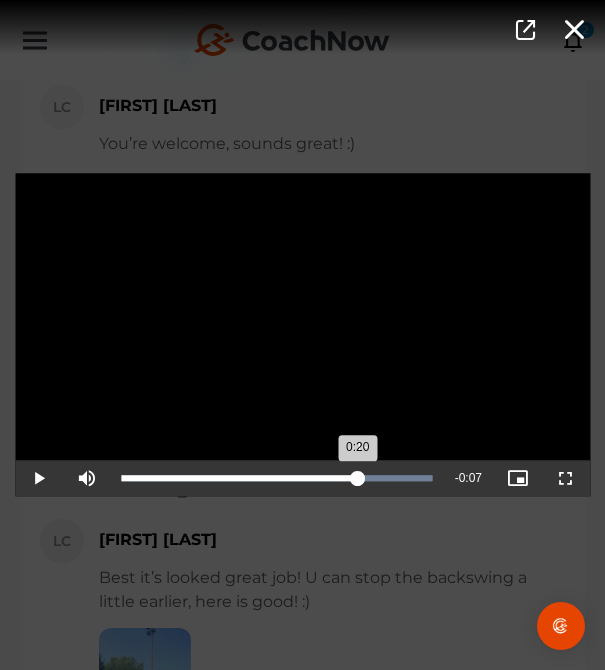 drag, startPoint x: 145, startPoint y: 478, endPoint x: 357, endPoint y: 493, distance: 212.53 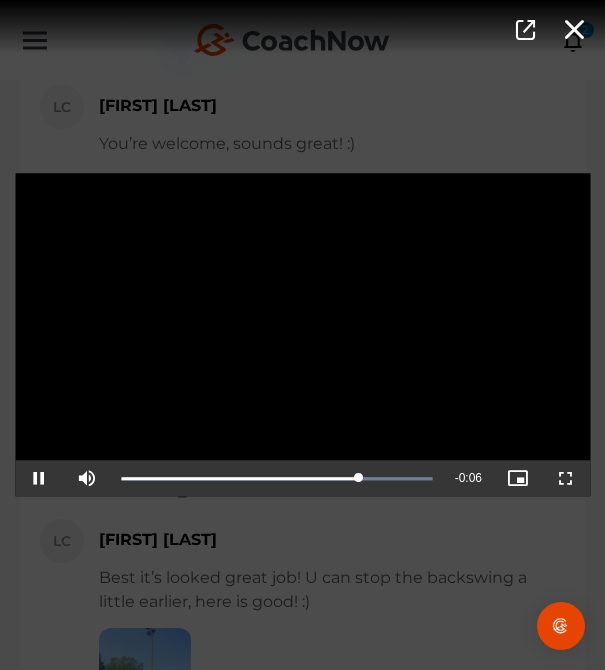 click on "Video Player is loading. Play Video Pause Mute Current Time  0:20 / Duration  0:26 Loaded :  100.00% 0:19 0:20 Stream Type  LIVE Seek to live, currently playing live LIVE Remaining Time  - 0:06   Playback Rate 1x Chapters Chapters Descriptions descriptions off , selected Captions captions settings , opens captions settings dialog captions off , selected Audio Track Picture-in-Picture Fullscreen This is a modal window. Beginning of dialog window. Escape will cancel and close the window. Text Color White Black Red Green Blue Yellow Magenta Cyan Transparency Opaque Semi-Transparent Background Color Black White Red Green Blue Yellow Magenta Cyan Transparency Opaque Semi-Transparent Transparent Window Color Black White Red Green Blue Yellow Magenta Cyan Transparency Transparent Semi-Transparent Opaque Font Size 50% 75% 100% 125% 150% 175% 200% 300% 400% Text Edge Style None Raised Depressed Uniform Dropshadow Font Family Casual" at bounding box center [302, 335] 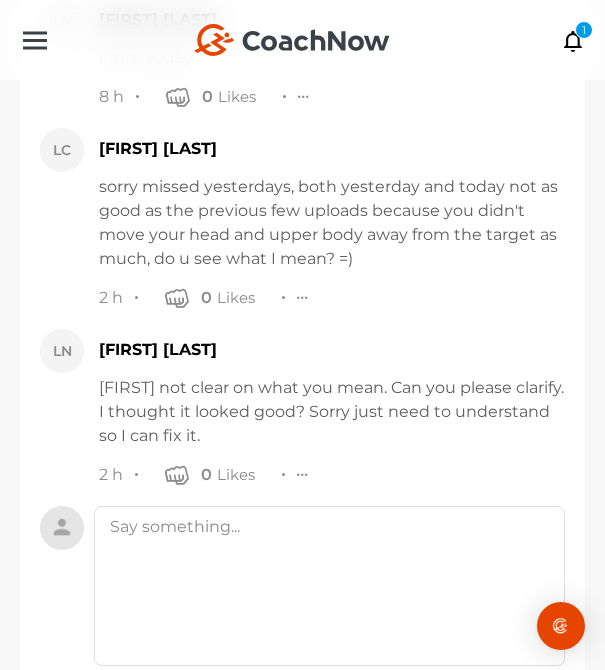 scroll, scrollTop: 31464, scrollLeft: 0, axis: vertical 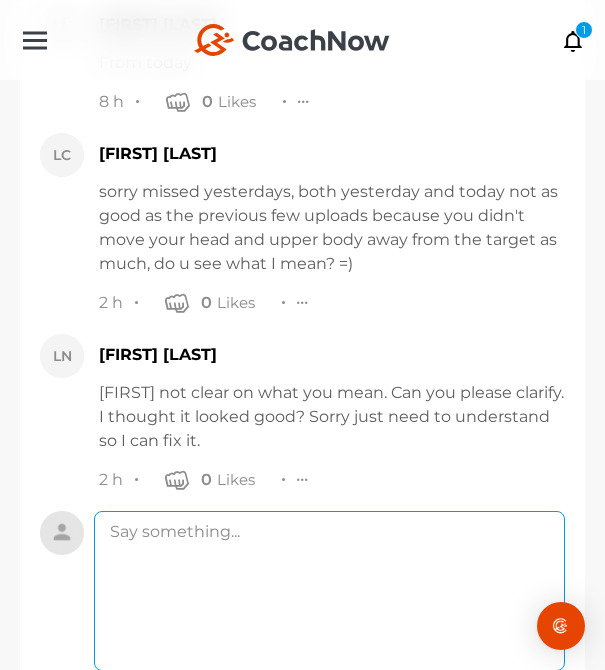 click at bounding box center [329, 591] 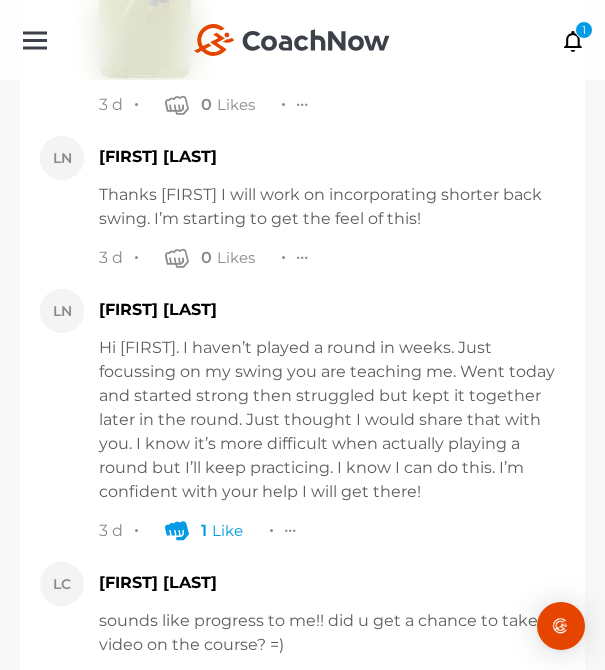 scroll, scrollTop: 29541, scrollLeft: 0, axis: vertical 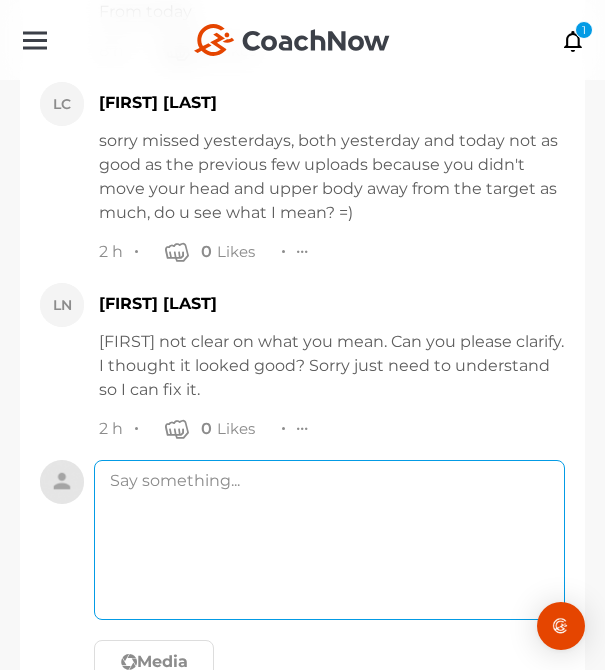 click at bounding box center [329, 540] 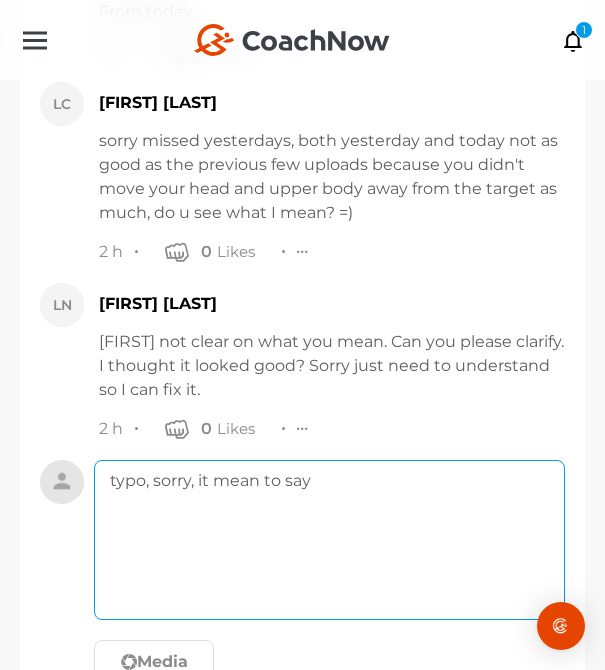 type on "typo, sorry, it mean to say" 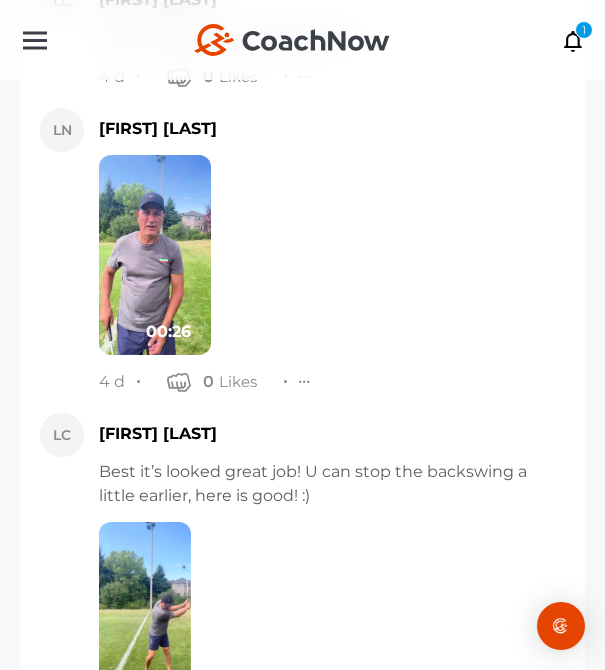 scroll, scrollTop: 28949, scrollLeft: 0, axis: vertical 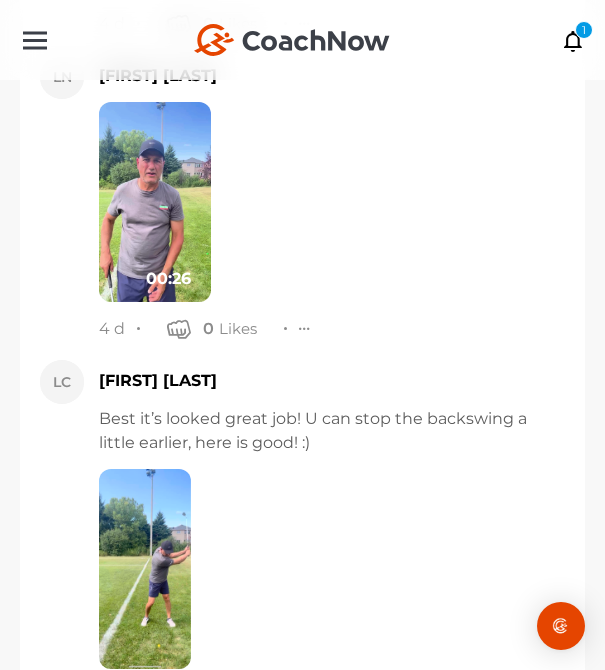 click at bounding box center [145, 569] 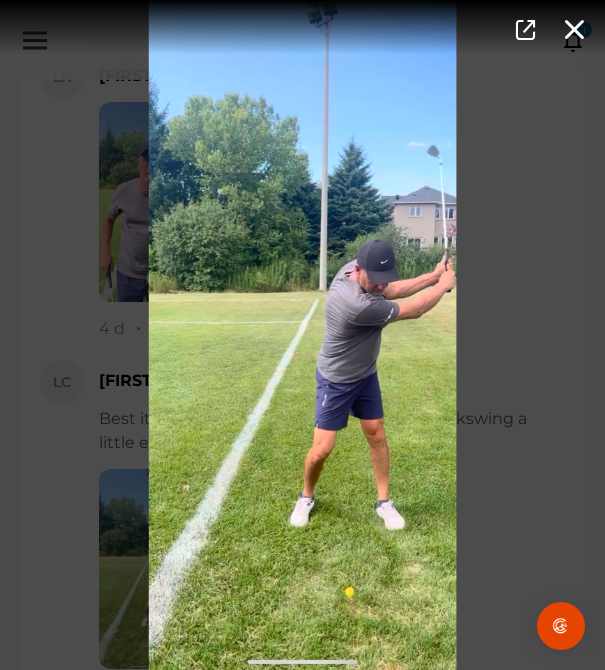 click at bounding box center (302, 335) 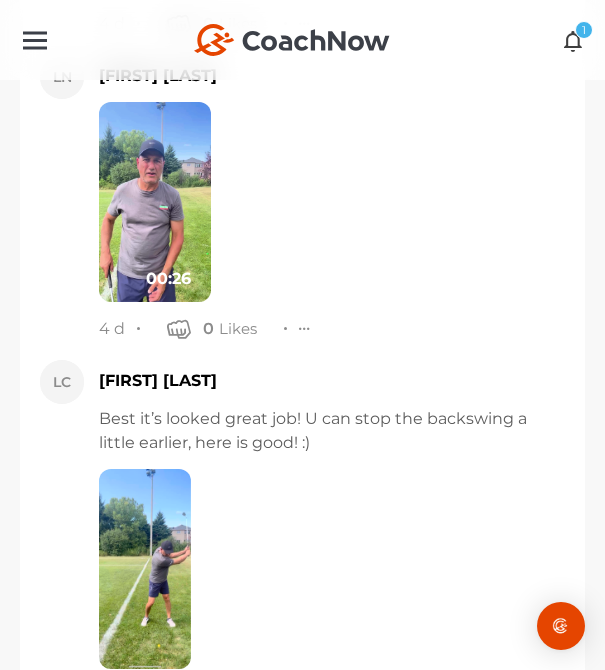 click on "1" at bounding box center (584, 30) 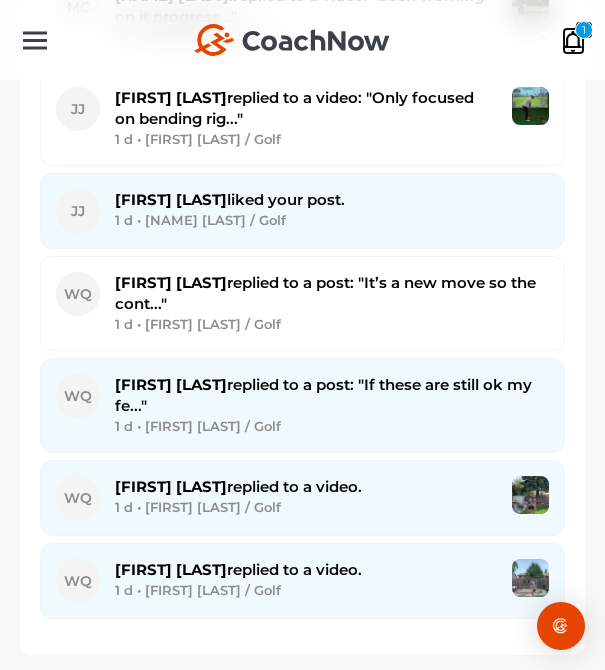 scroll, scrollTop: 0, scrollLeft: 0, axis: both 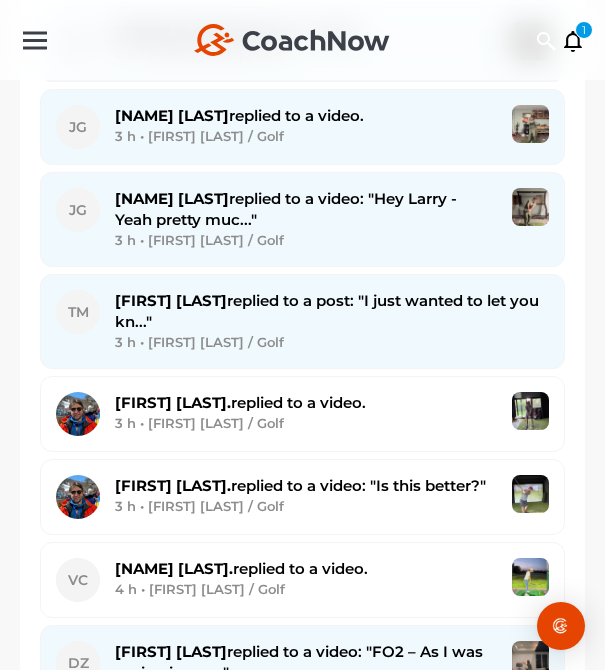click on "3 h  •  Timothy M. / Golf" at bounding box center (332, 342) 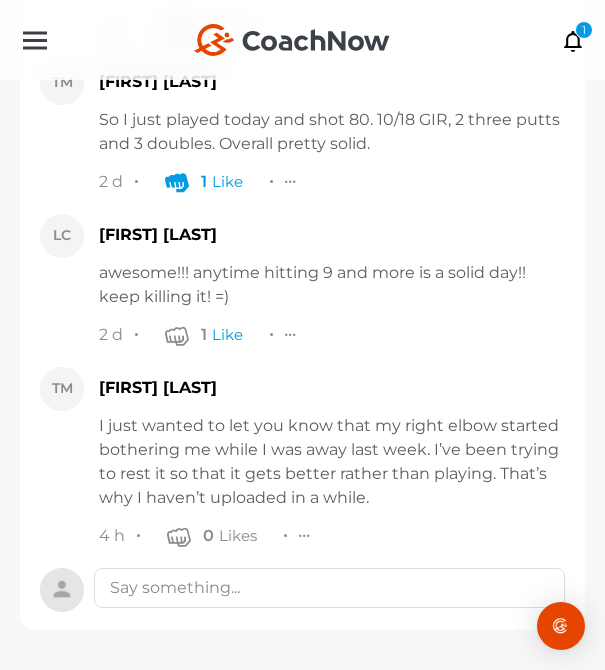 scroll, scrollTop: 17667, scrollLeft: 0, axis: vertical 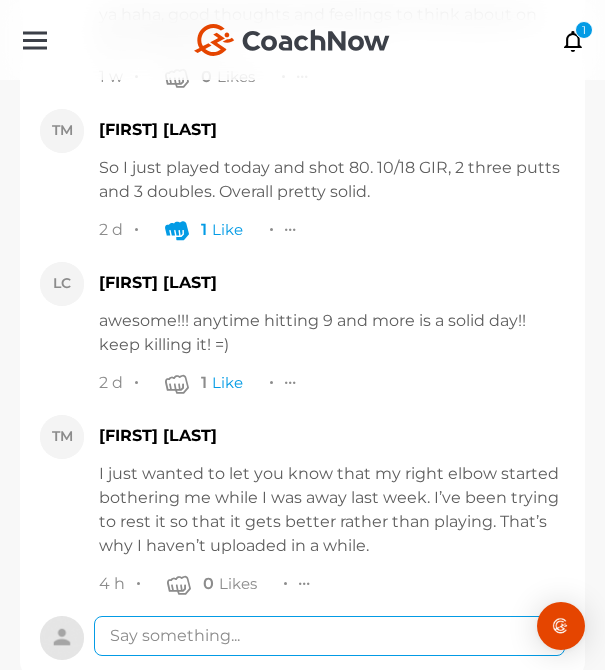 click at bounding box center (329, 636) 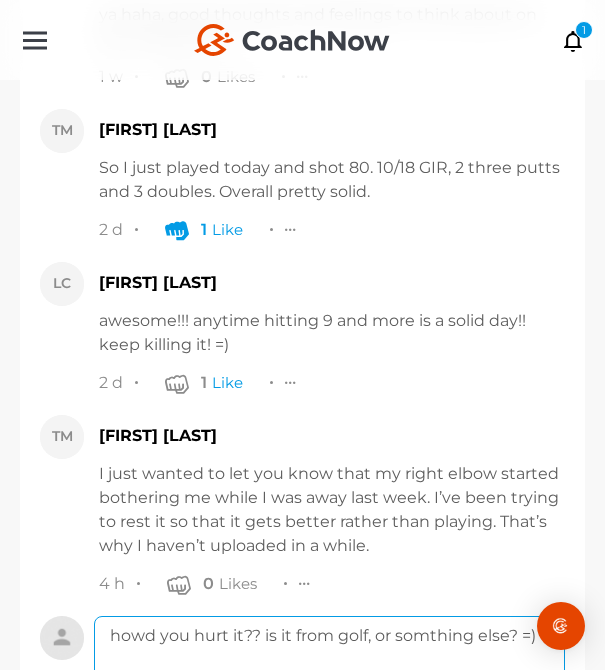 click on "howd you hurt it?? is it from golf, or somthing else? =)" at bounding box center [329, 696] 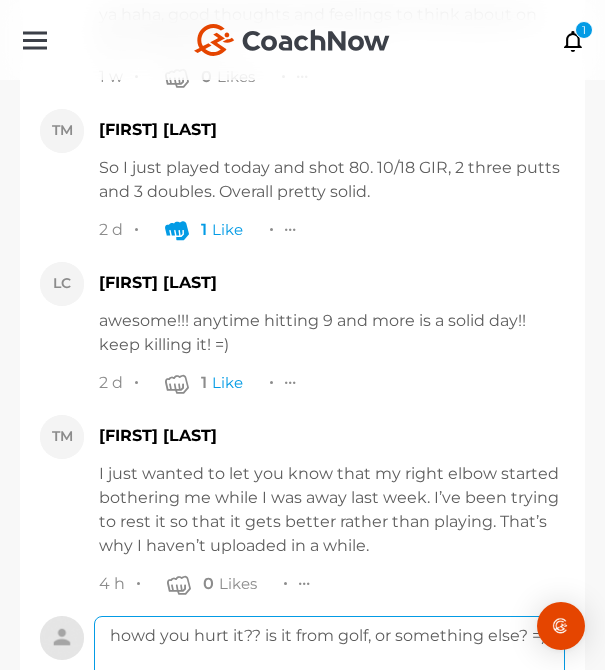 scroll, scrollTop: 17904, scrollLeft: 0, axis: vertical 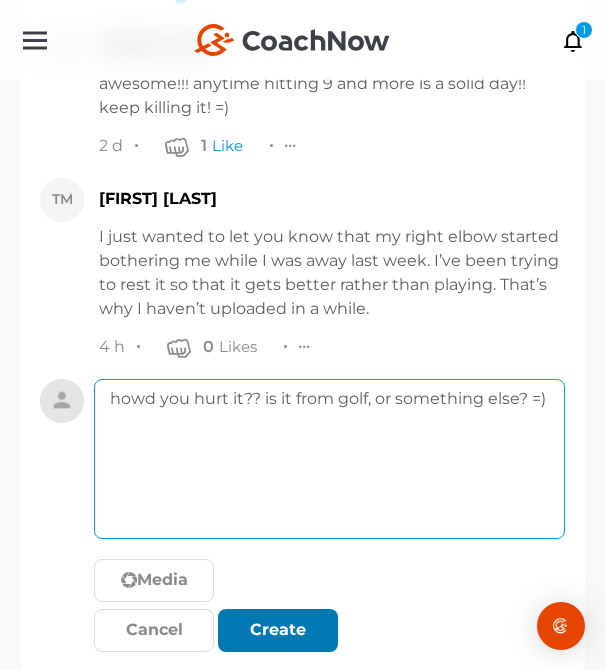 type on "howd you hurt it?? is it from golf, or something else? =)" 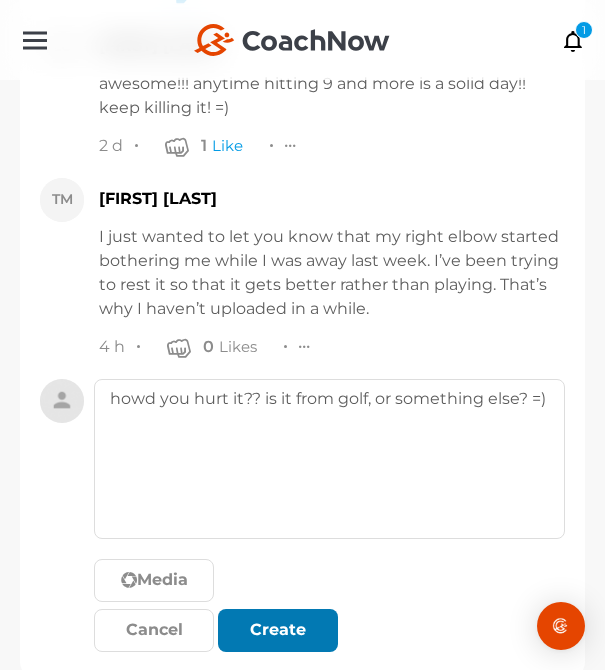 click at bounding box center (278, 630) 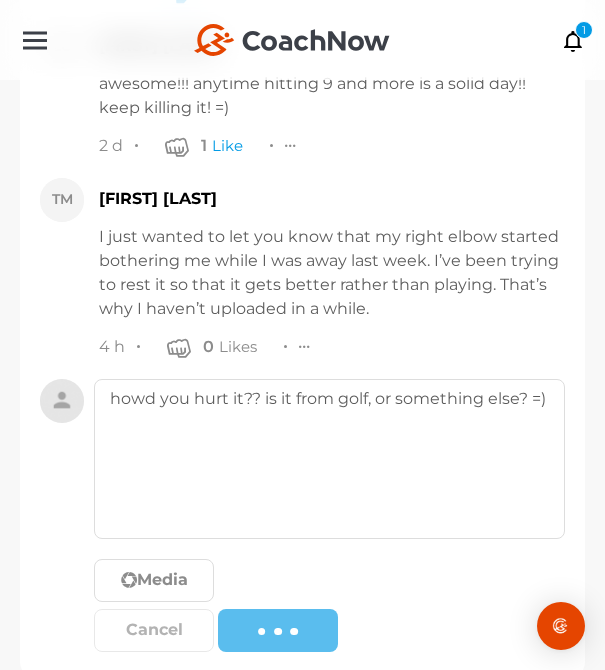type 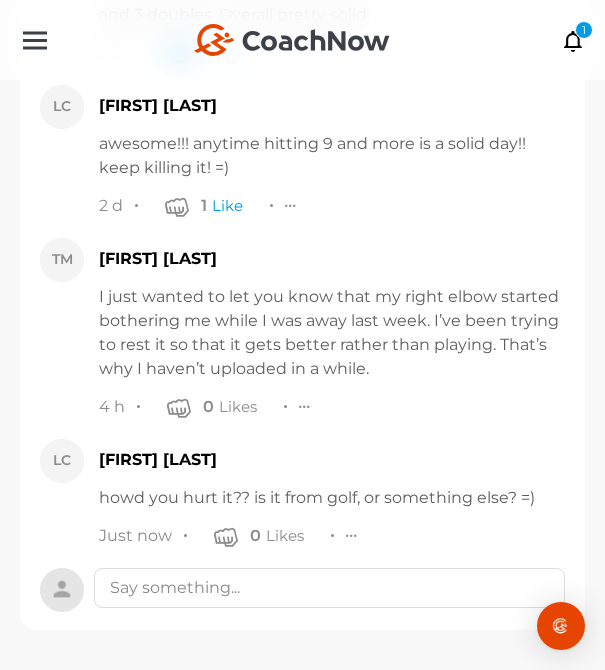 scroll, scrollTop: 17796, scrollLeft: 0, axis: vertical 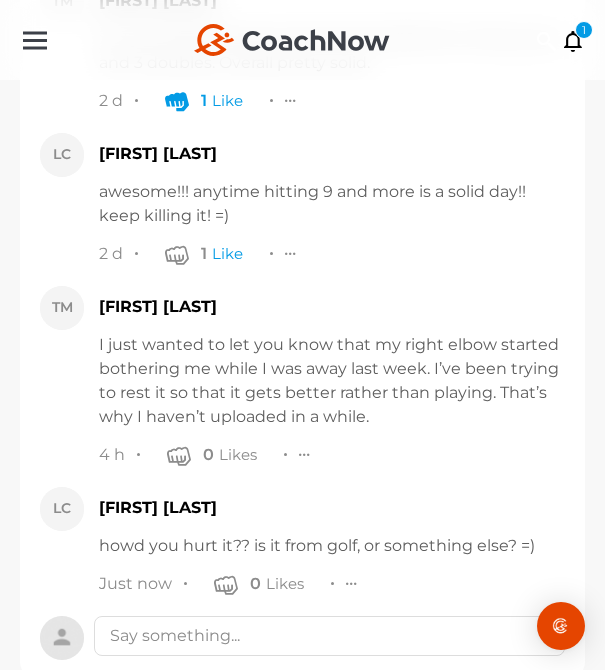 click on "I just wanted to let you know that my right elbow started bothering me while I was away last week. I’ve been trying to rest it so that it gets better rather than playing. That’s why I haven’t uploaded in a while." at bounding box center [332, 381] 